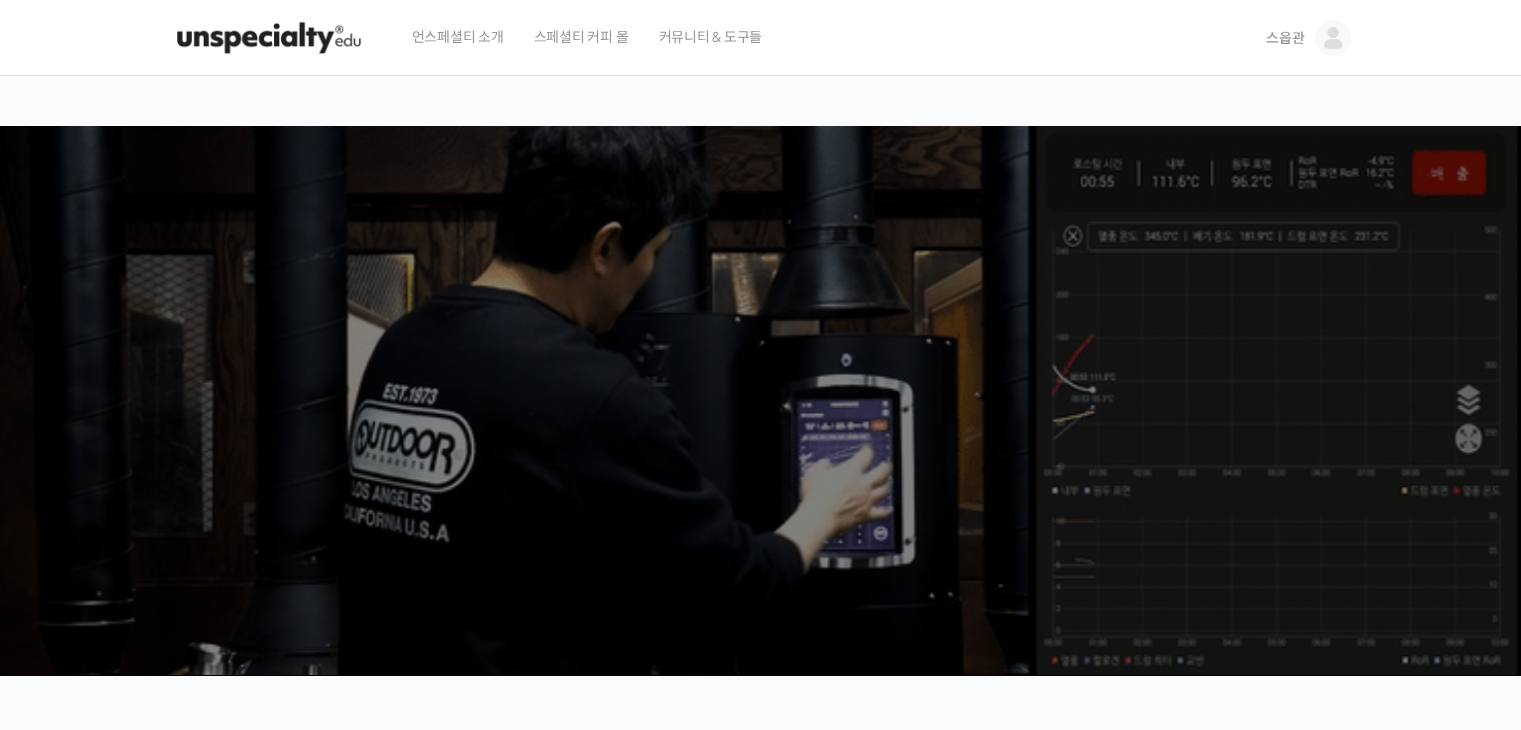 scroll, scrollTop: 0, scrollLeft: 0, axis: both 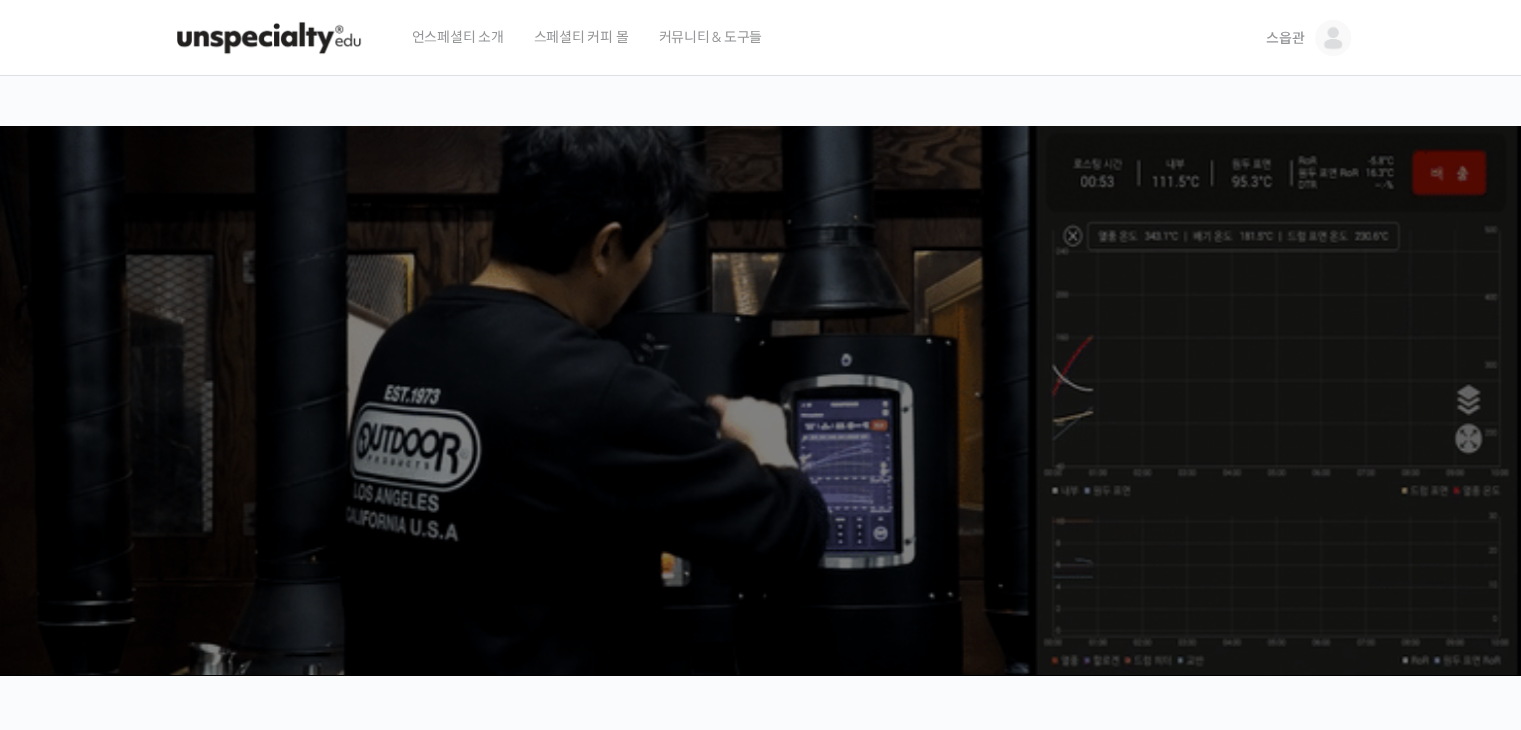 click on "스읍관" at bounding box center [1285, 38] 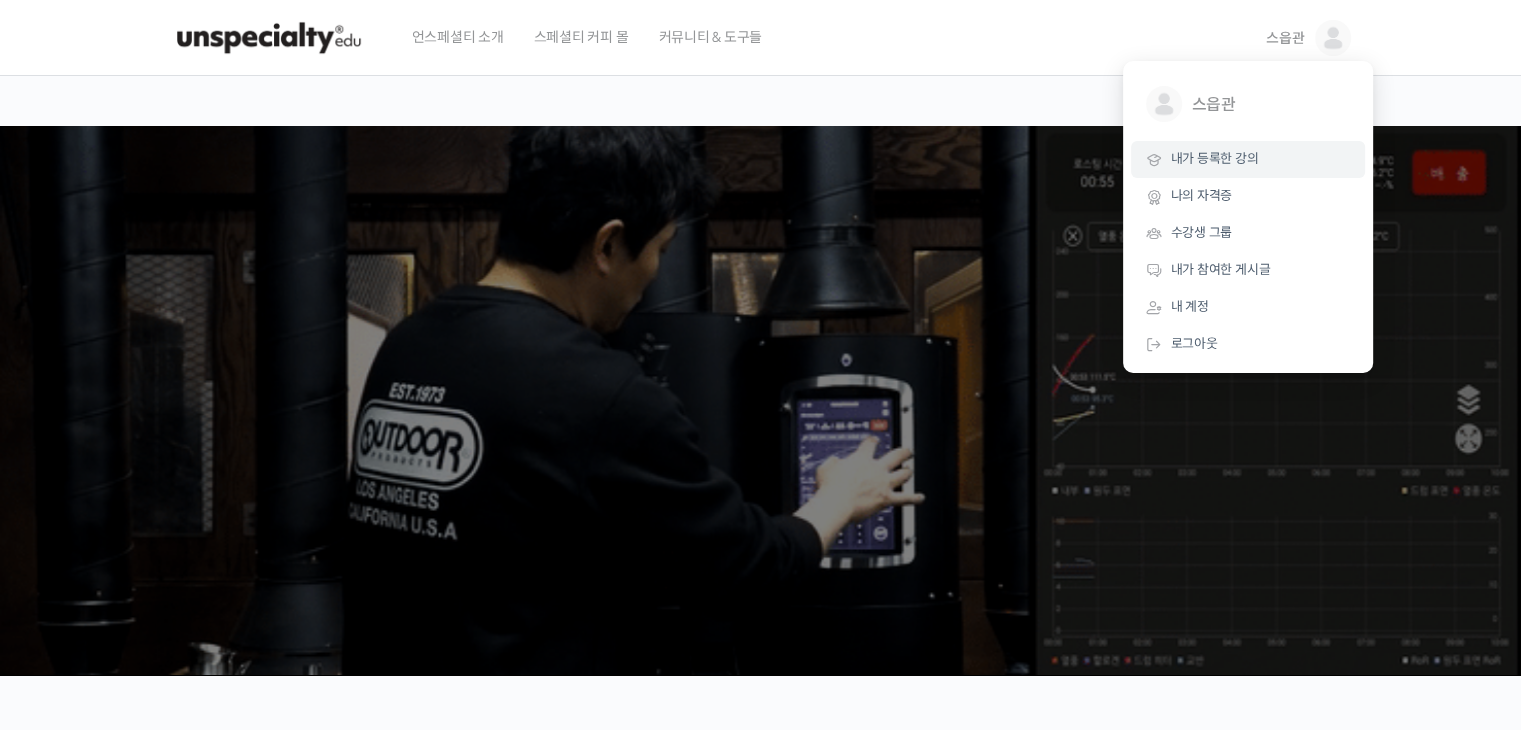 click on "내가 등록한 강의" at bounding box center (1248, 159) 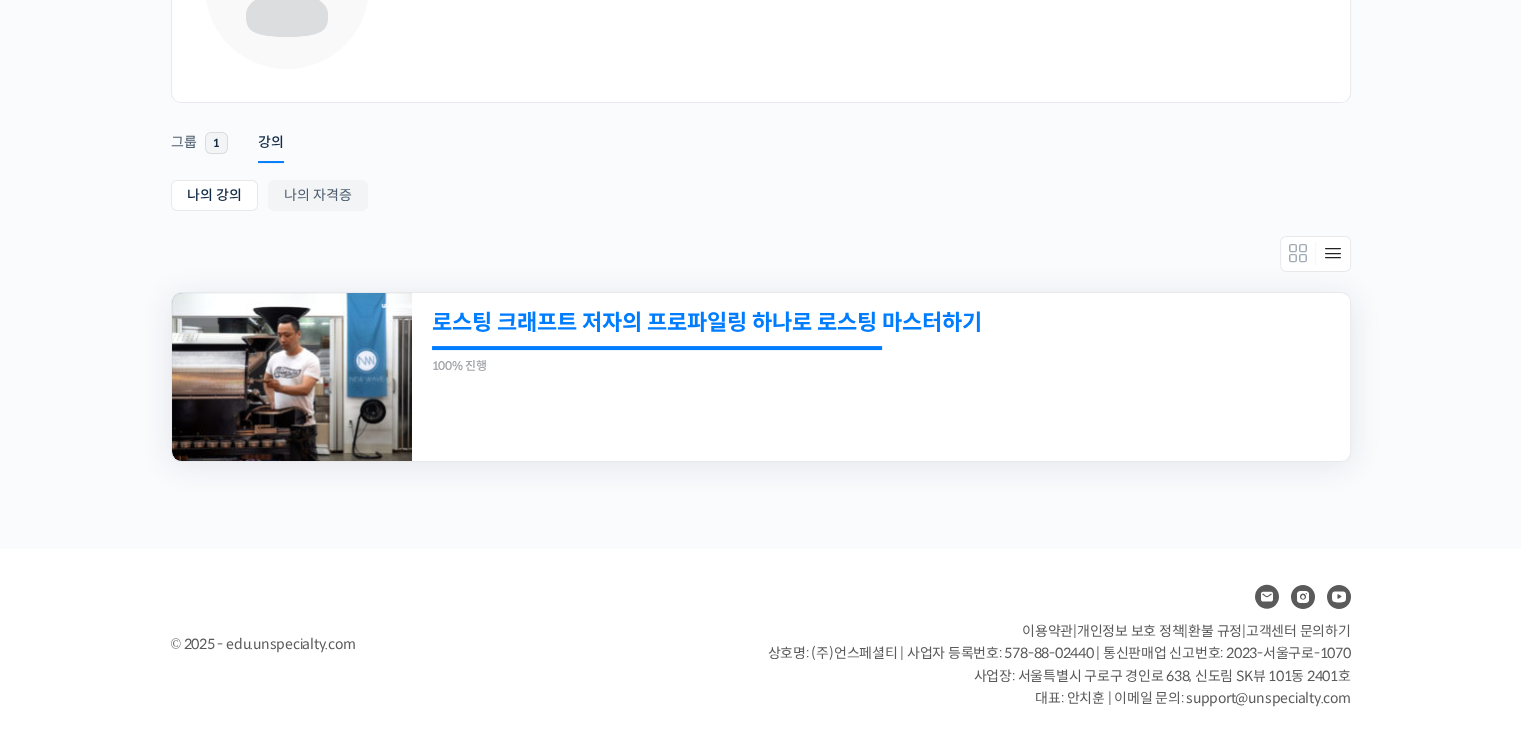 scroll, scrollTop: 228, scrollLeft: 0, axis: vertical 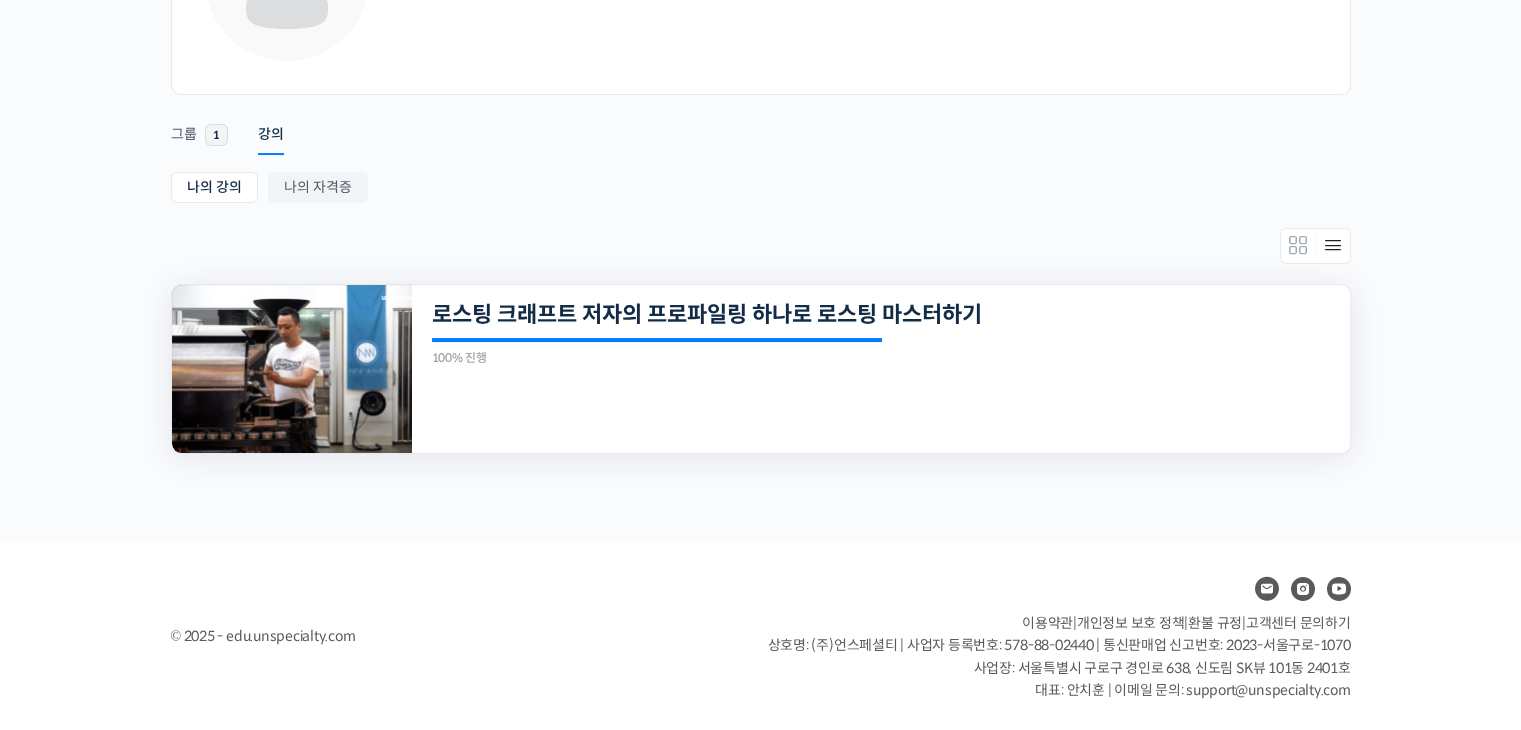 click at bounding box center (292, 369) 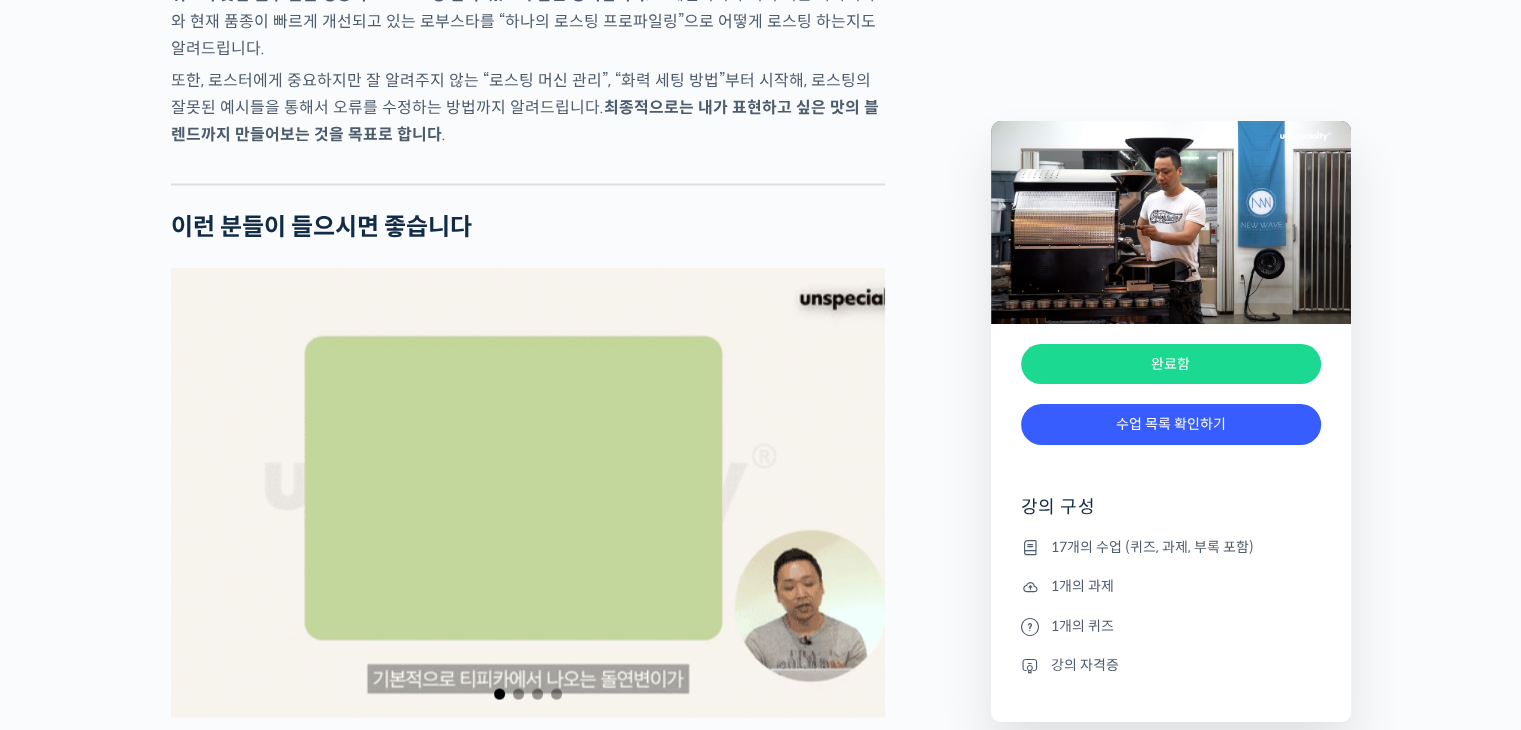 scroll, scrollTop: 3600, scrollLeft: 0, axis: vertical 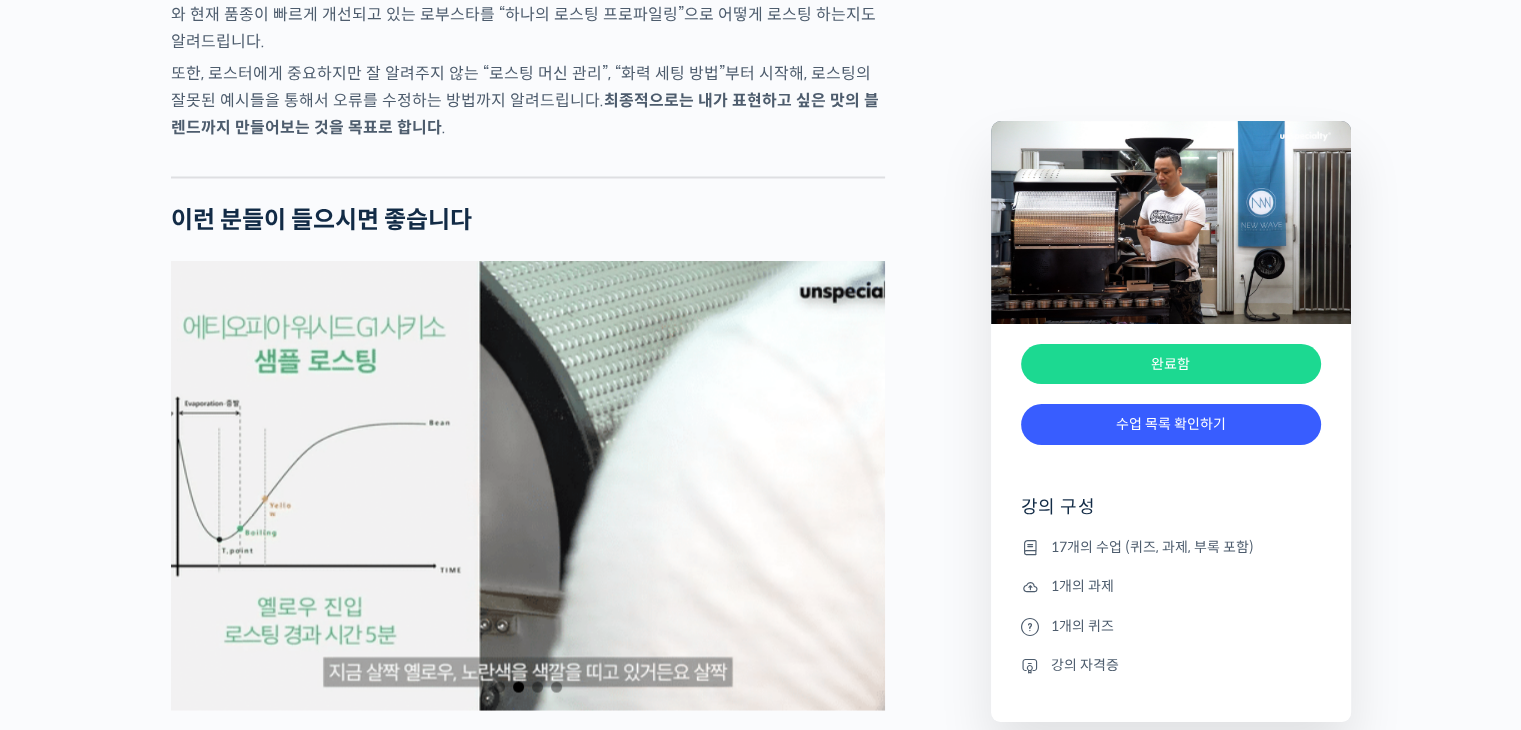 click on "완료함" at bounding box center [1171, 364] 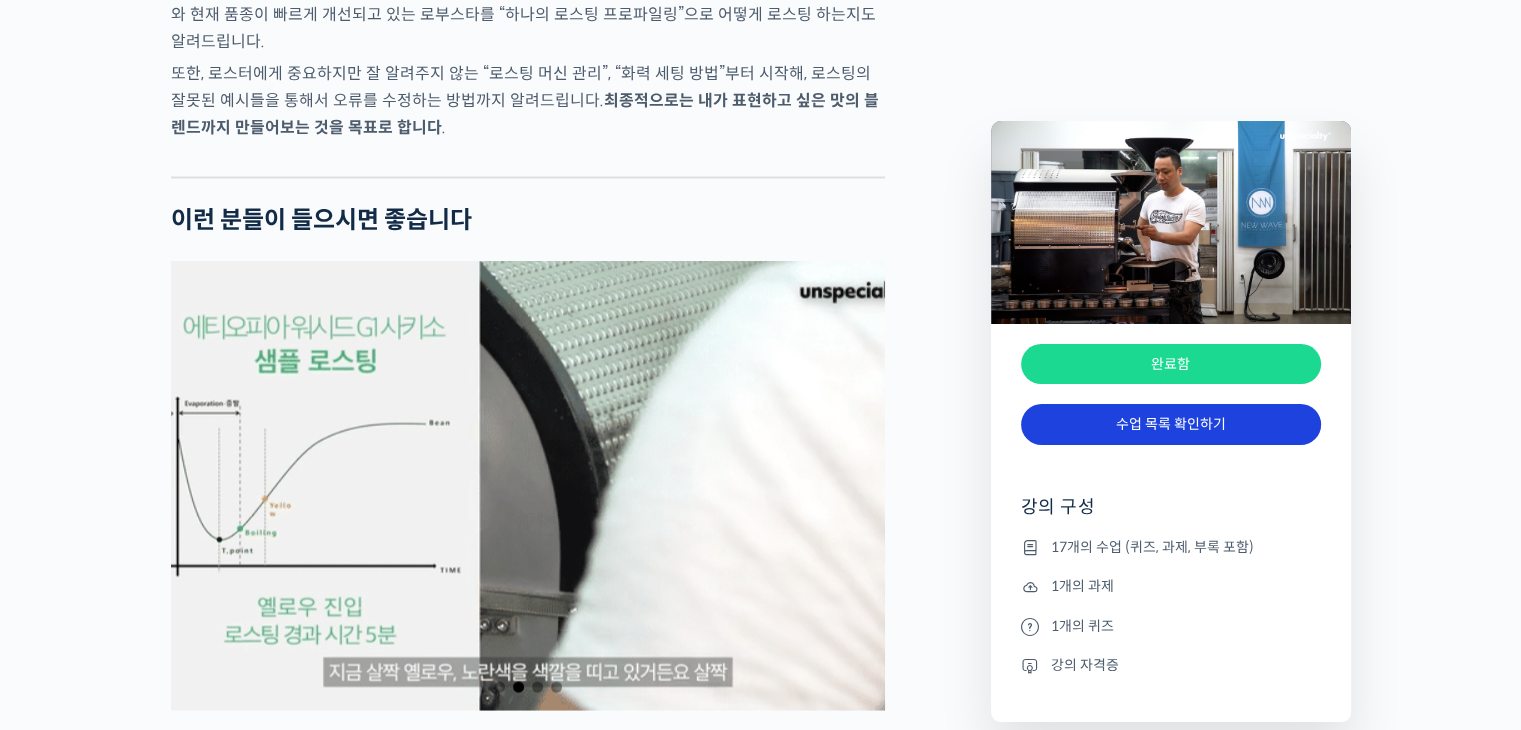 click on "수업 목록 확인하기" at bounding box center [1171, 424] 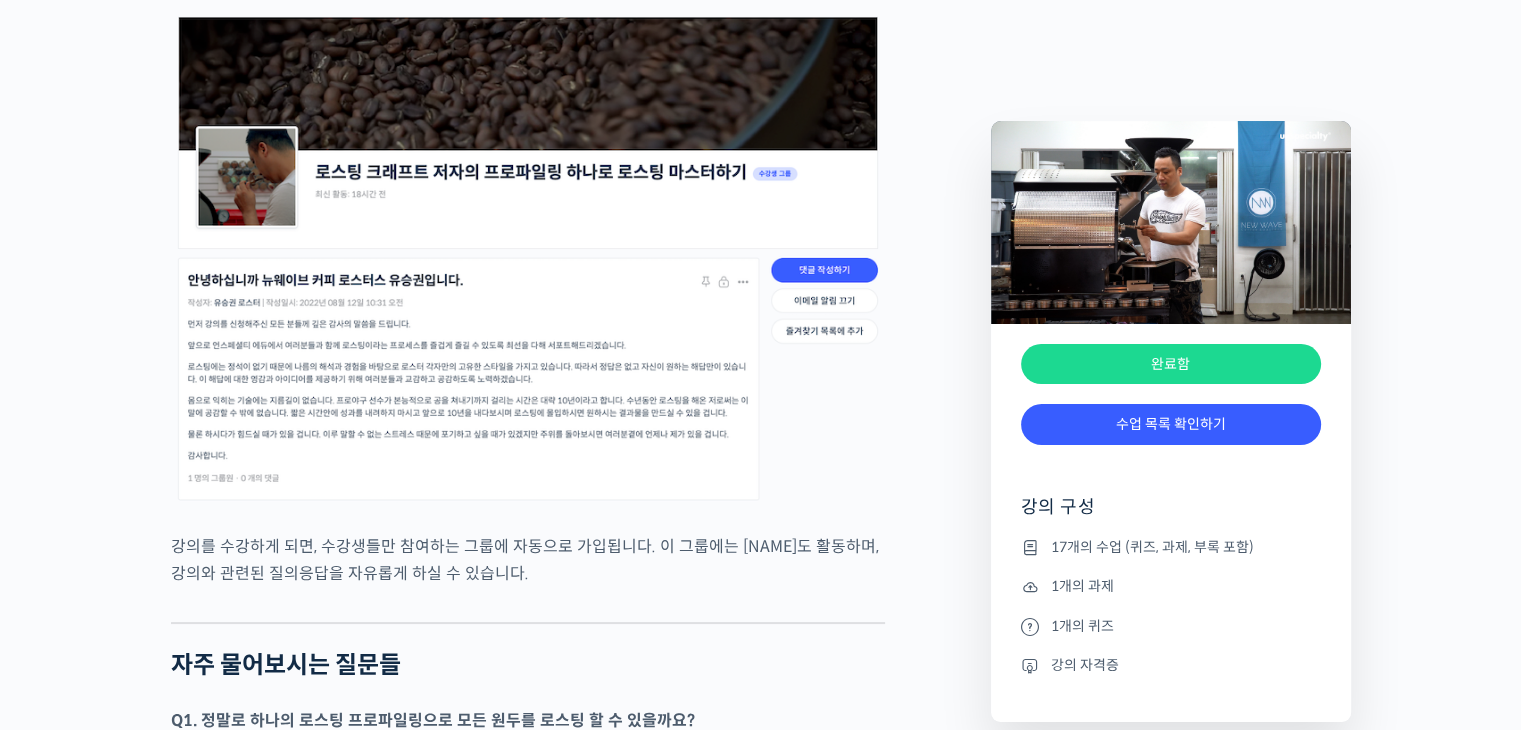 scroll, scrollTop: 7599, scrollLeft: 0, axis: vertical 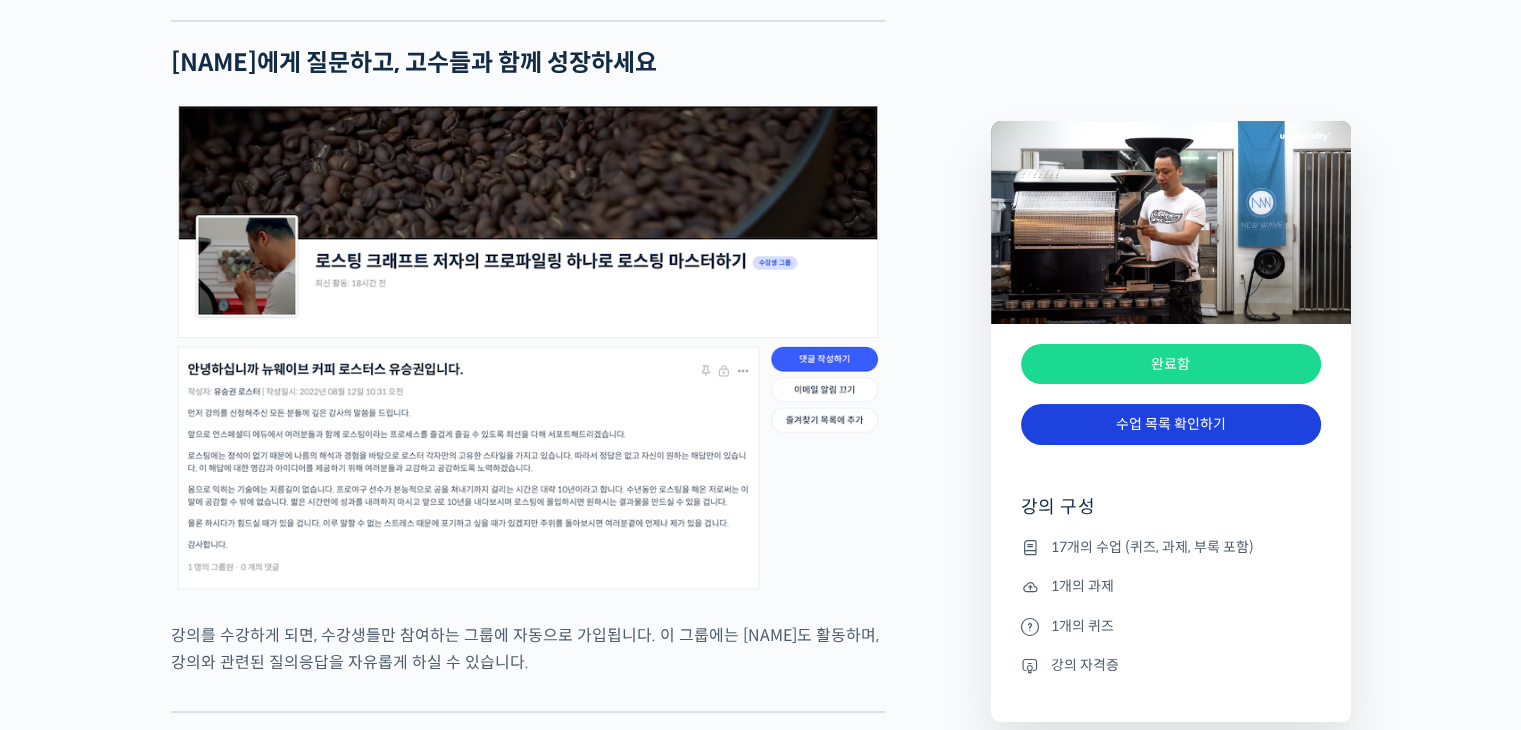click on "수업 목록 확인하기" at bounding box center (1171, 424) 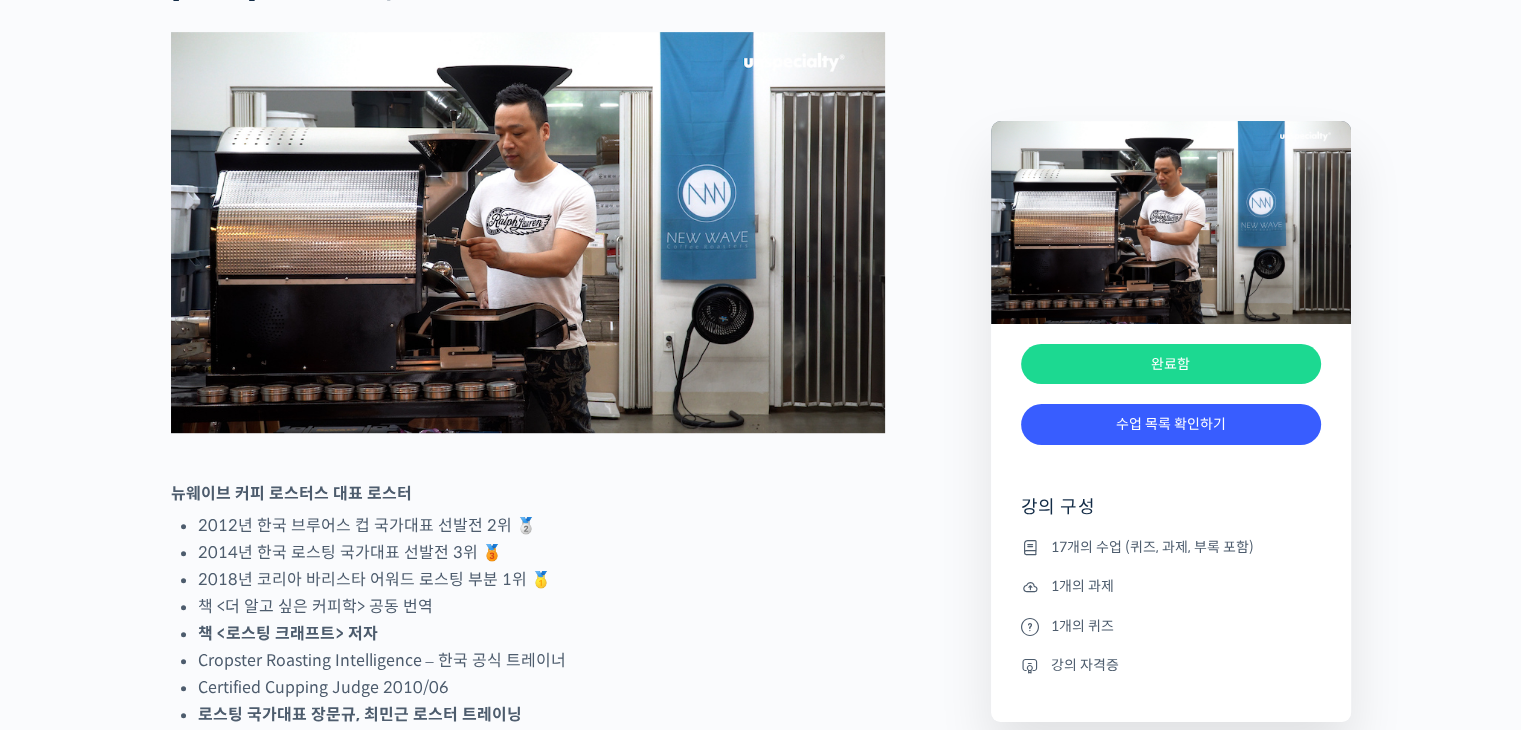 scroll, scrollTop: 999, scrollLeft: 0, axis: vertical 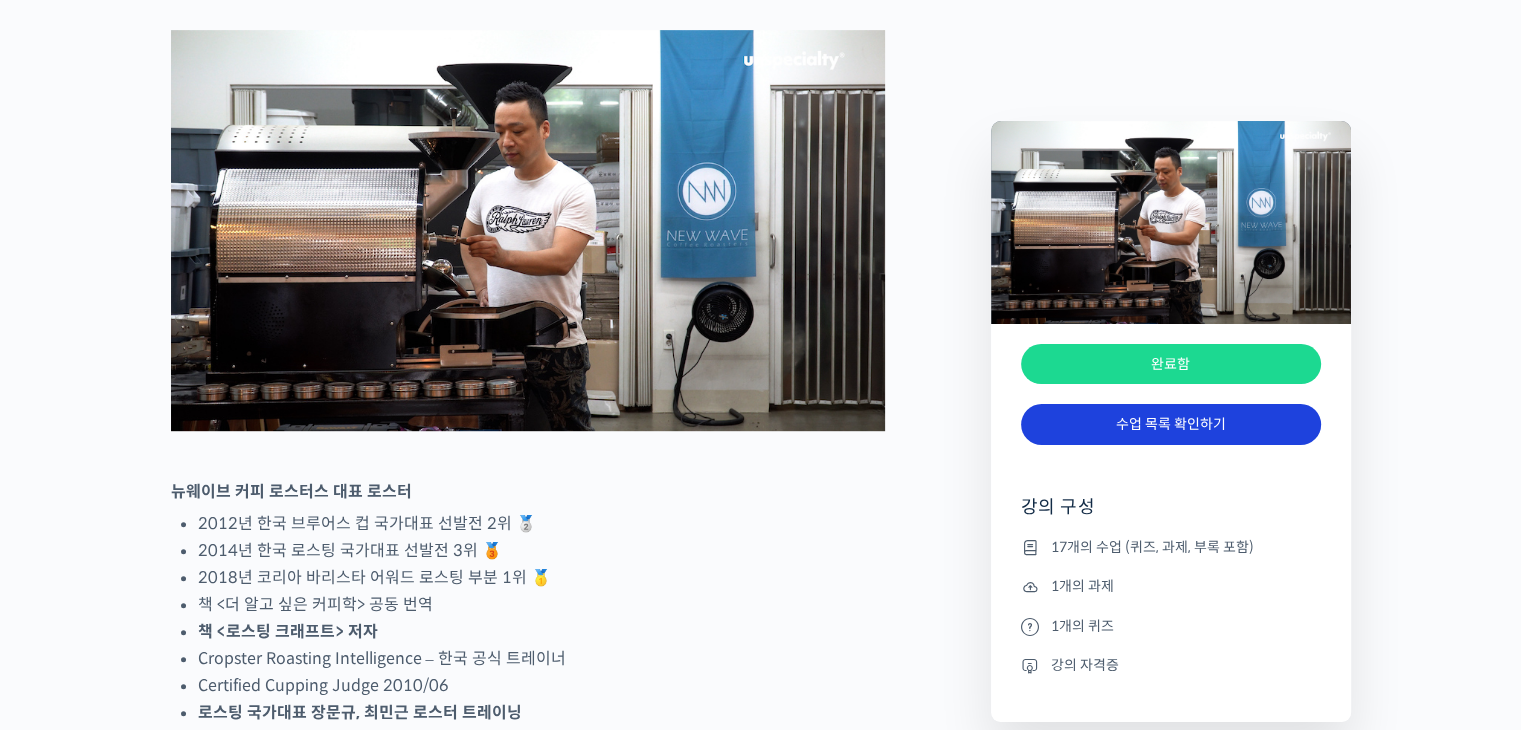 click on "수업 목록 확인하기" at bounding box center [1171, 424] 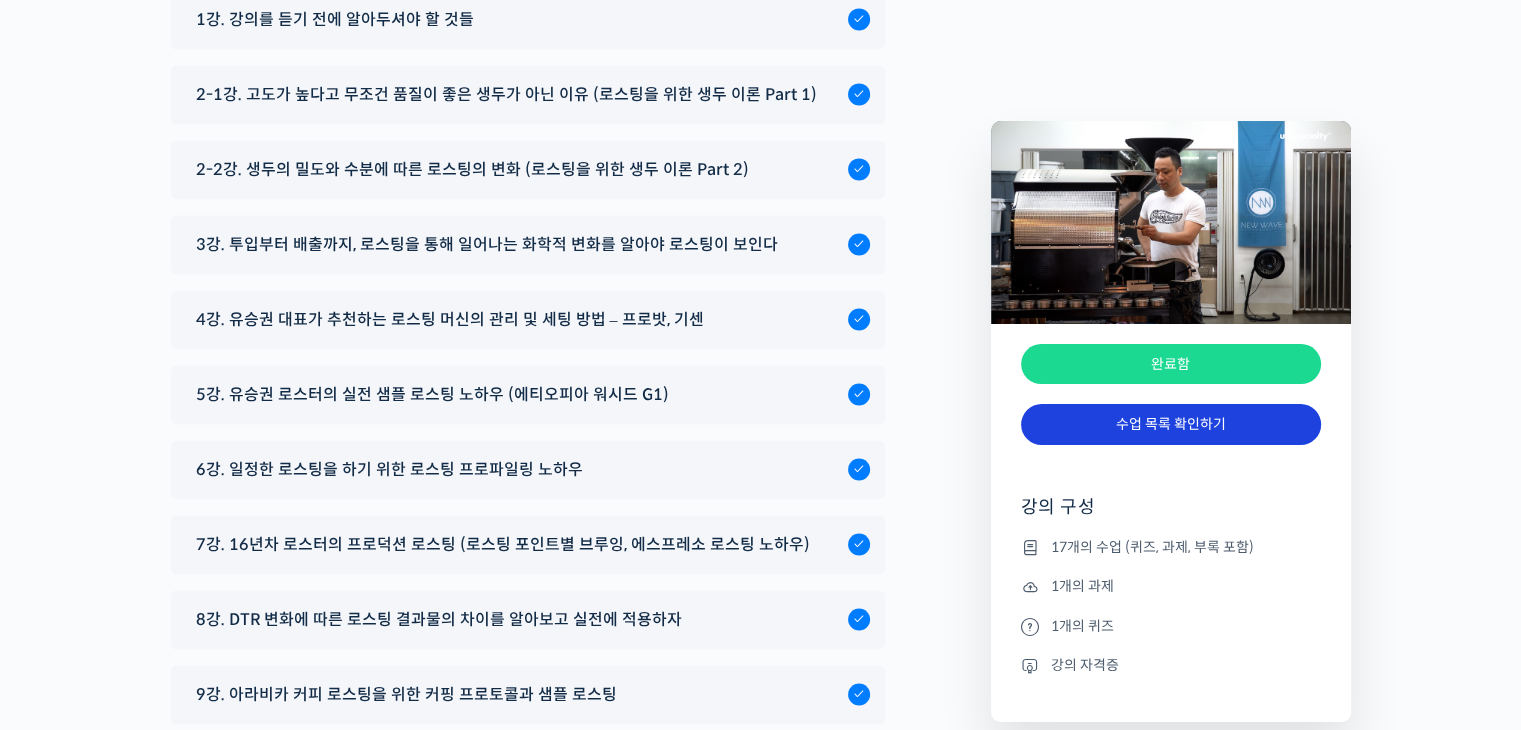 click on "수업 목록 확인하기" at bounding box center (1171, 424) 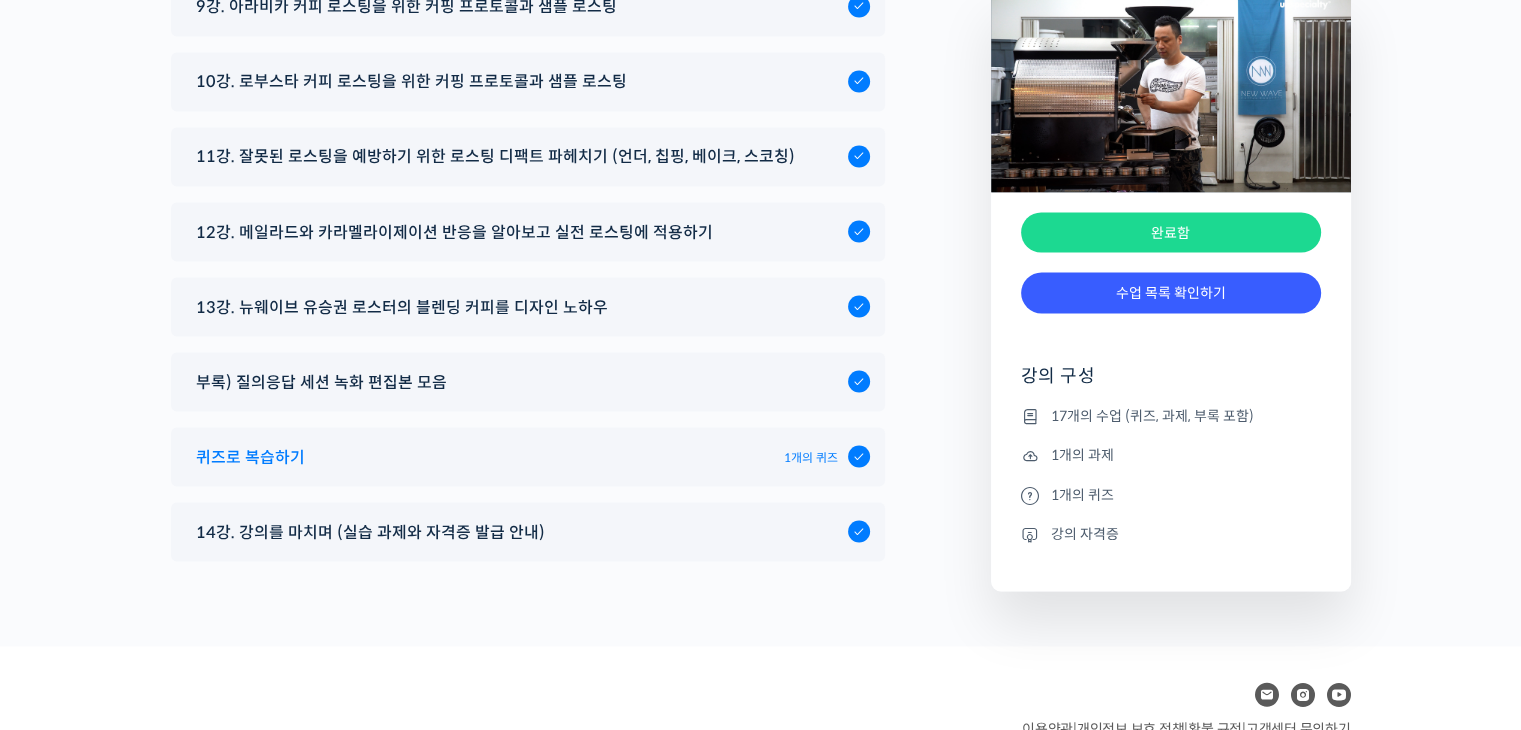 scroll, scrollTop: 11299, scrollLeft: 0, axis: vertical 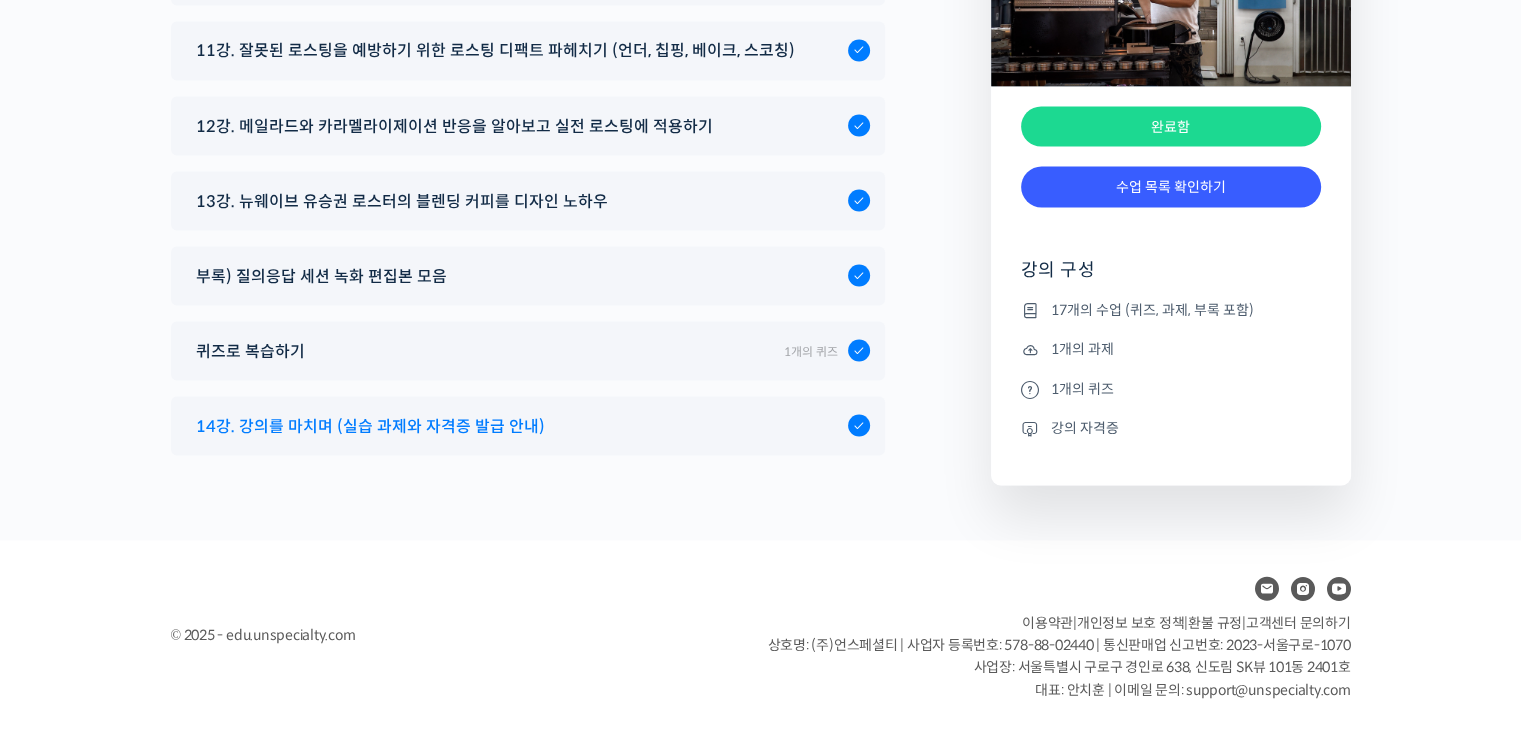 click on "14강. 강의를 마치며 (실습 과제와 자격증 발급 안내)" at bounding box center (370, 425) 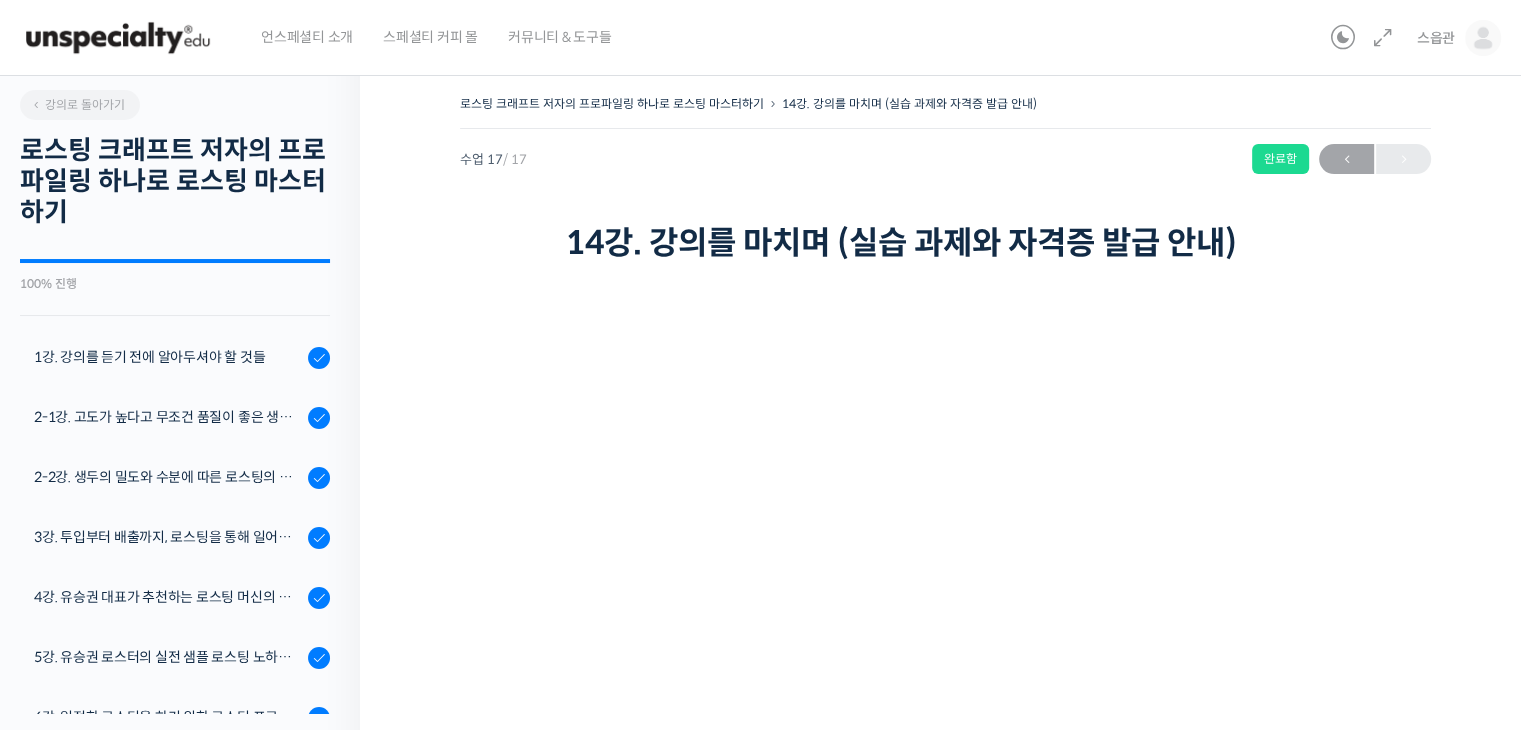 scroll, scrollTop: 0, scrollLeft: 0, axis: both 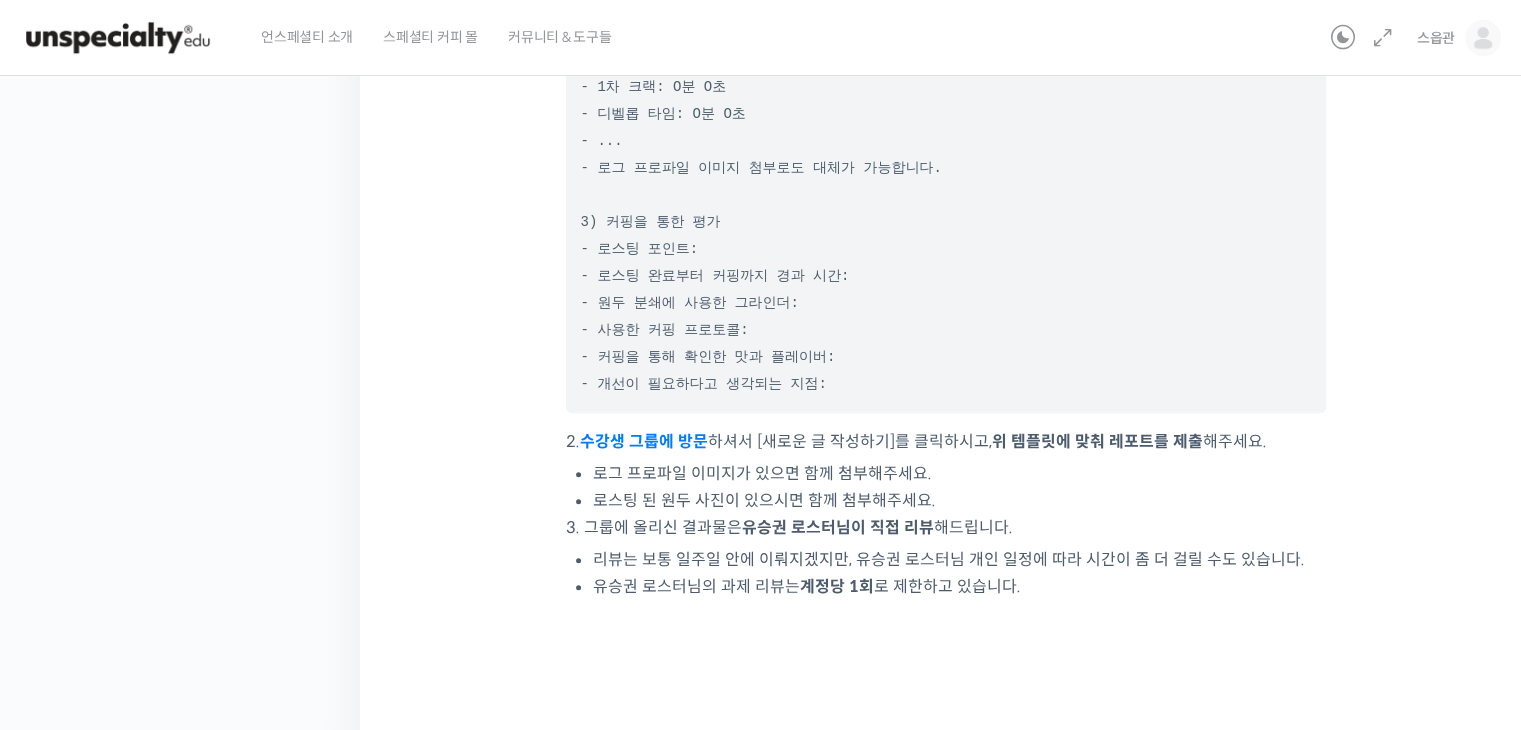 click on "수강생 그룹에 방문" at bounding box center [644, 441] 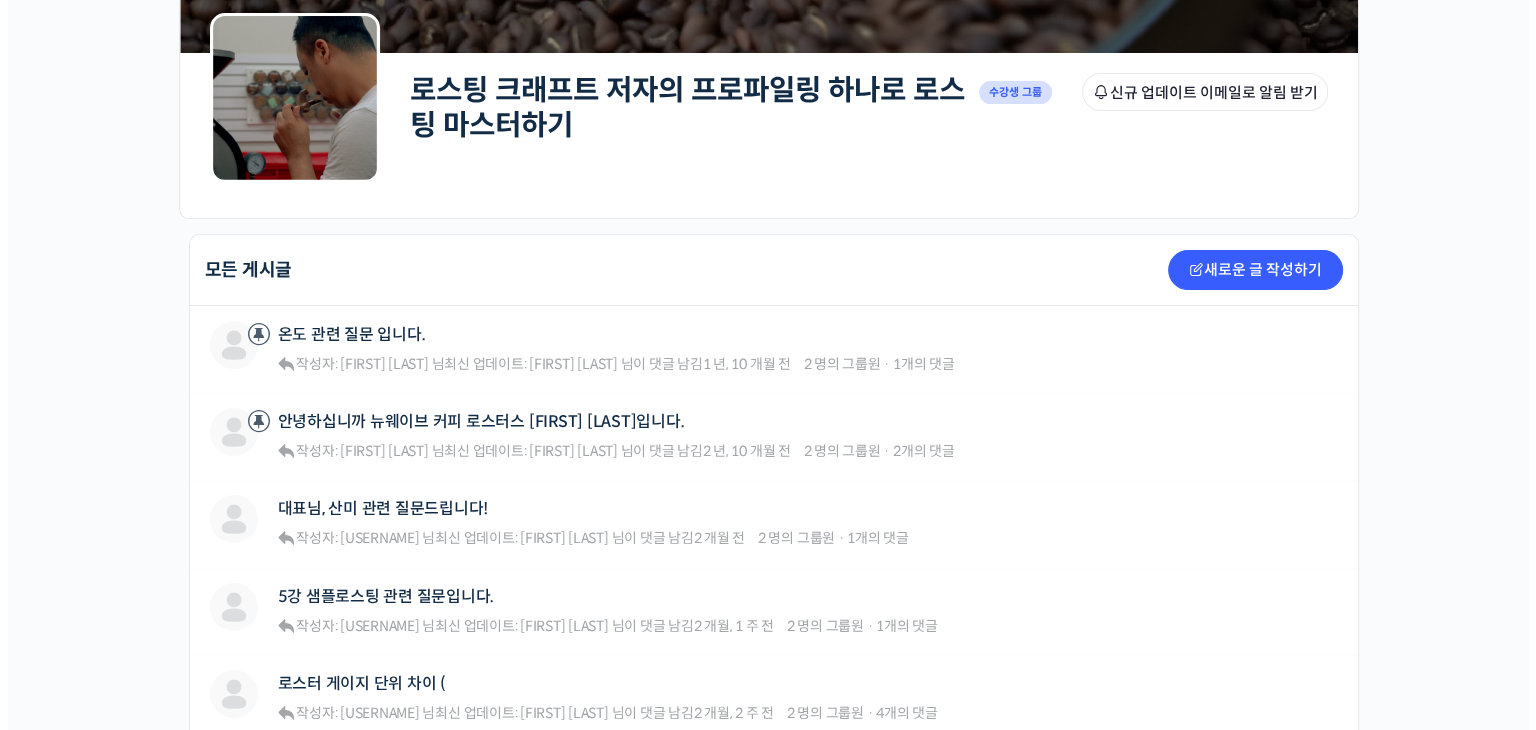 scroll, scrollTop: 300, scrollLeft: 0, axis: vertical 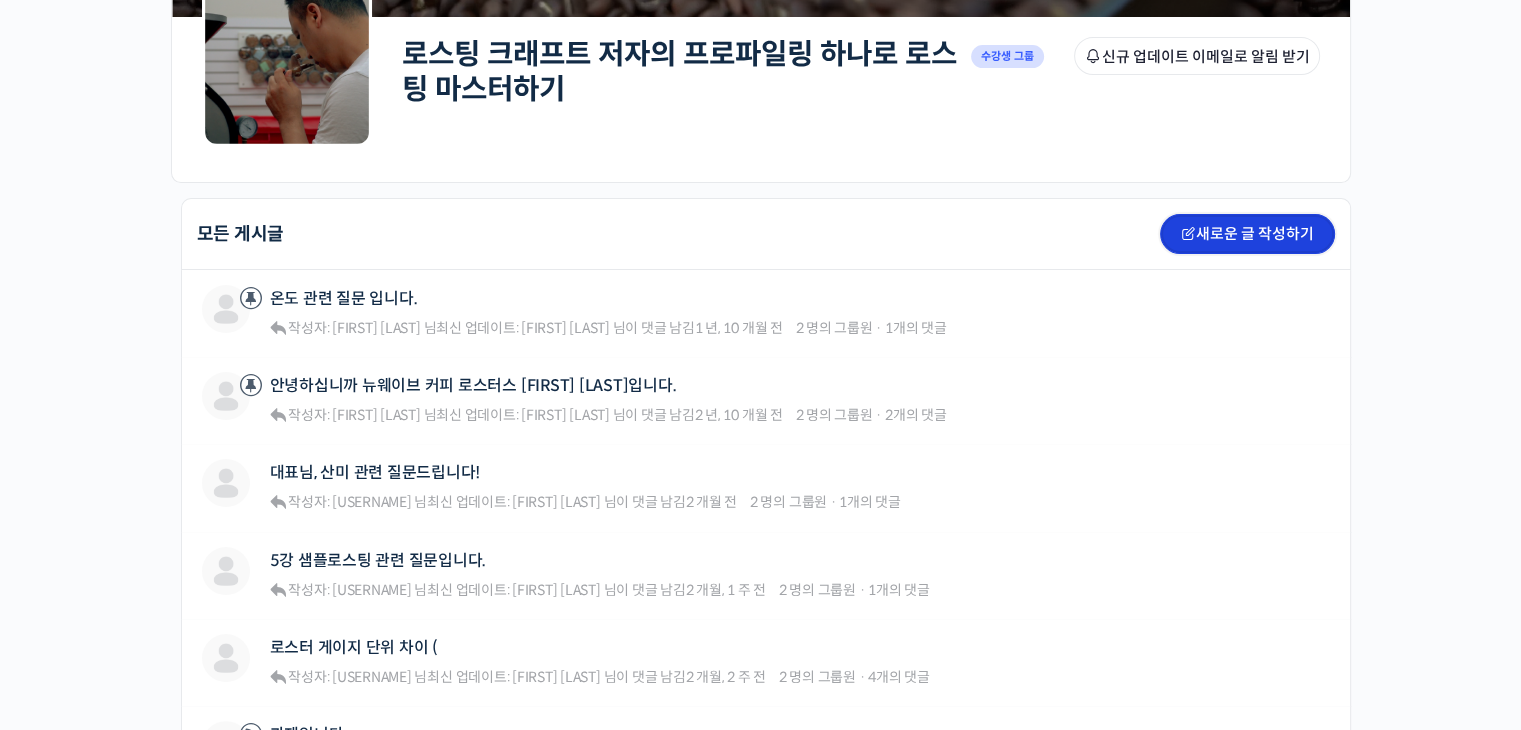 click on "새로운 글 작성하기" at bounding box center (1247, 234) 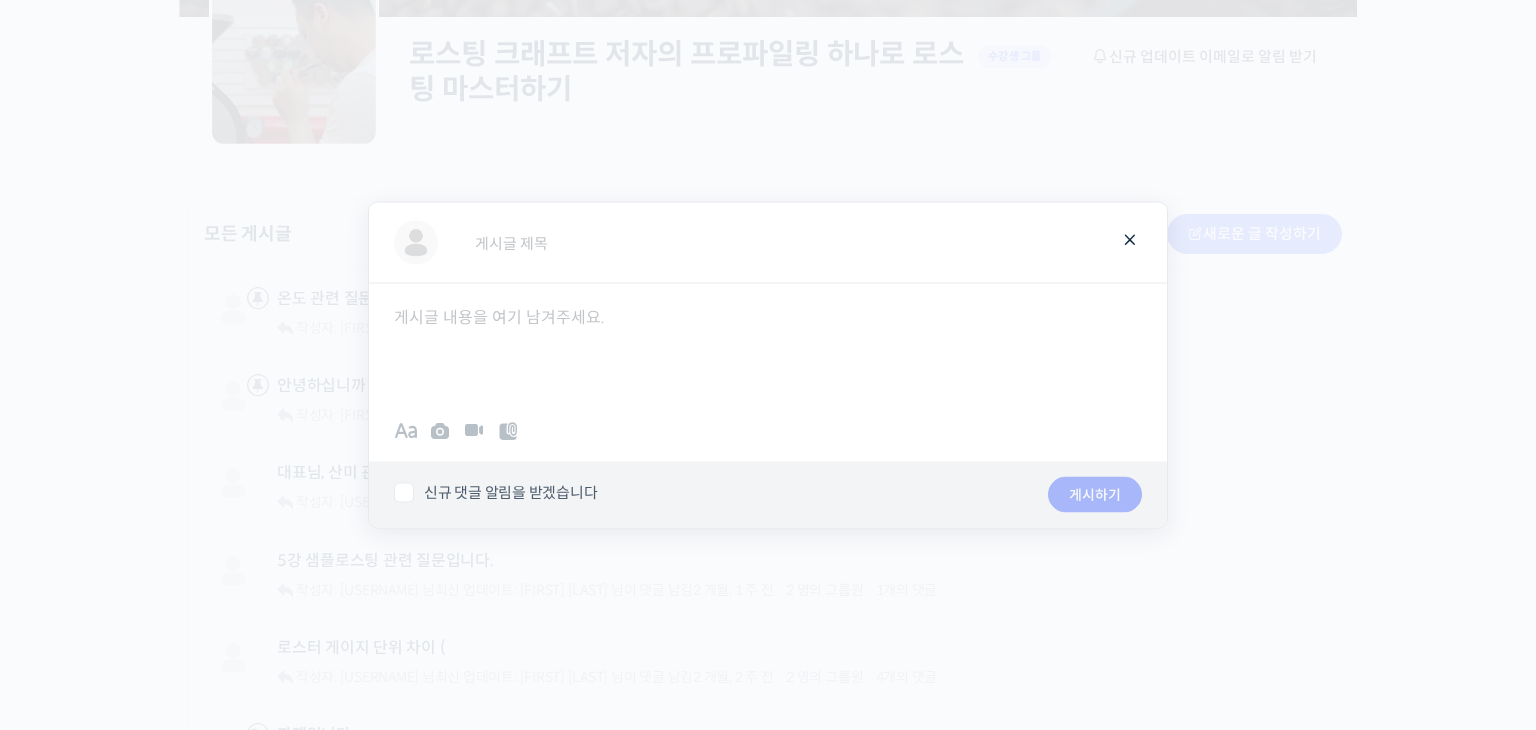 click at bounding box center [768, 343] 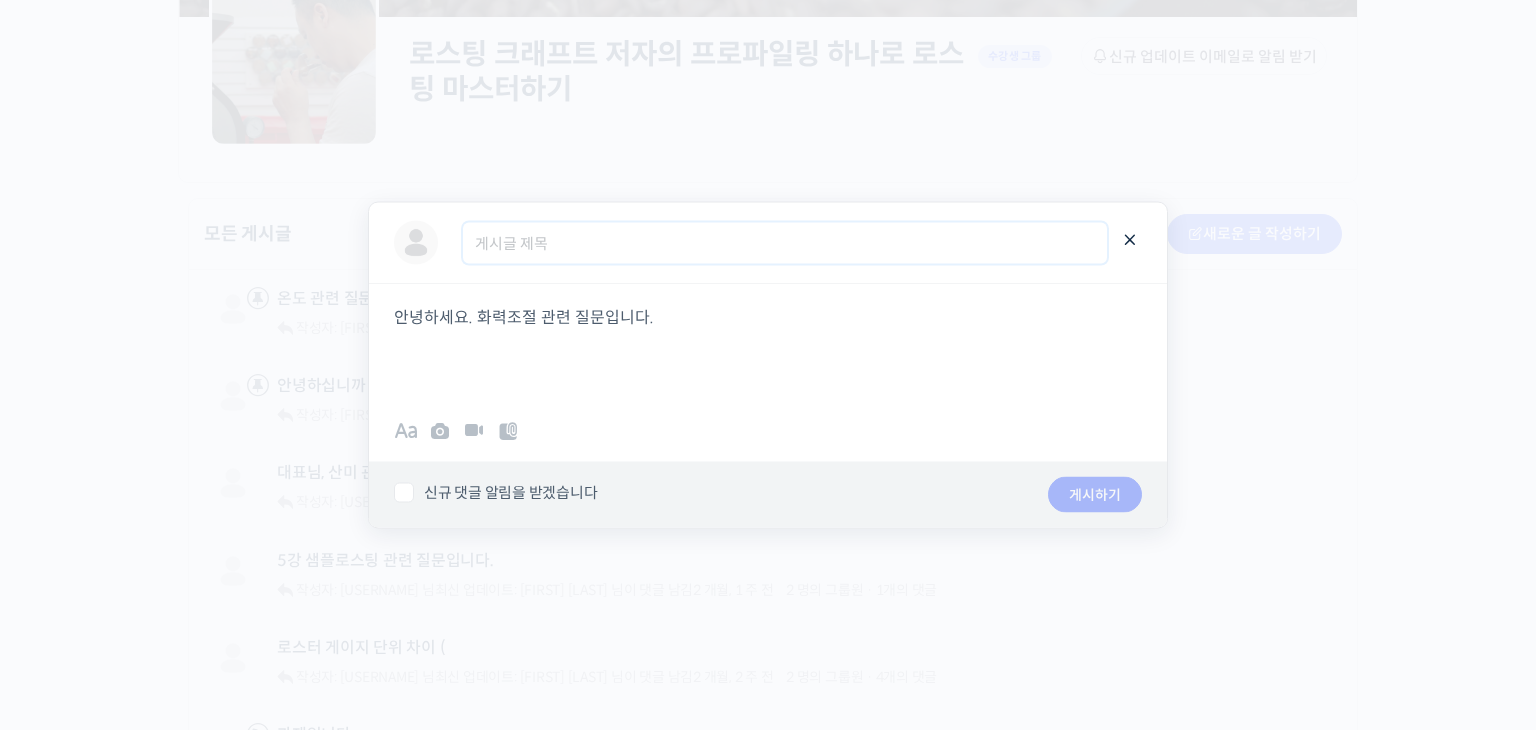 click on "게시글 제목" at bounding box center [785, 242] 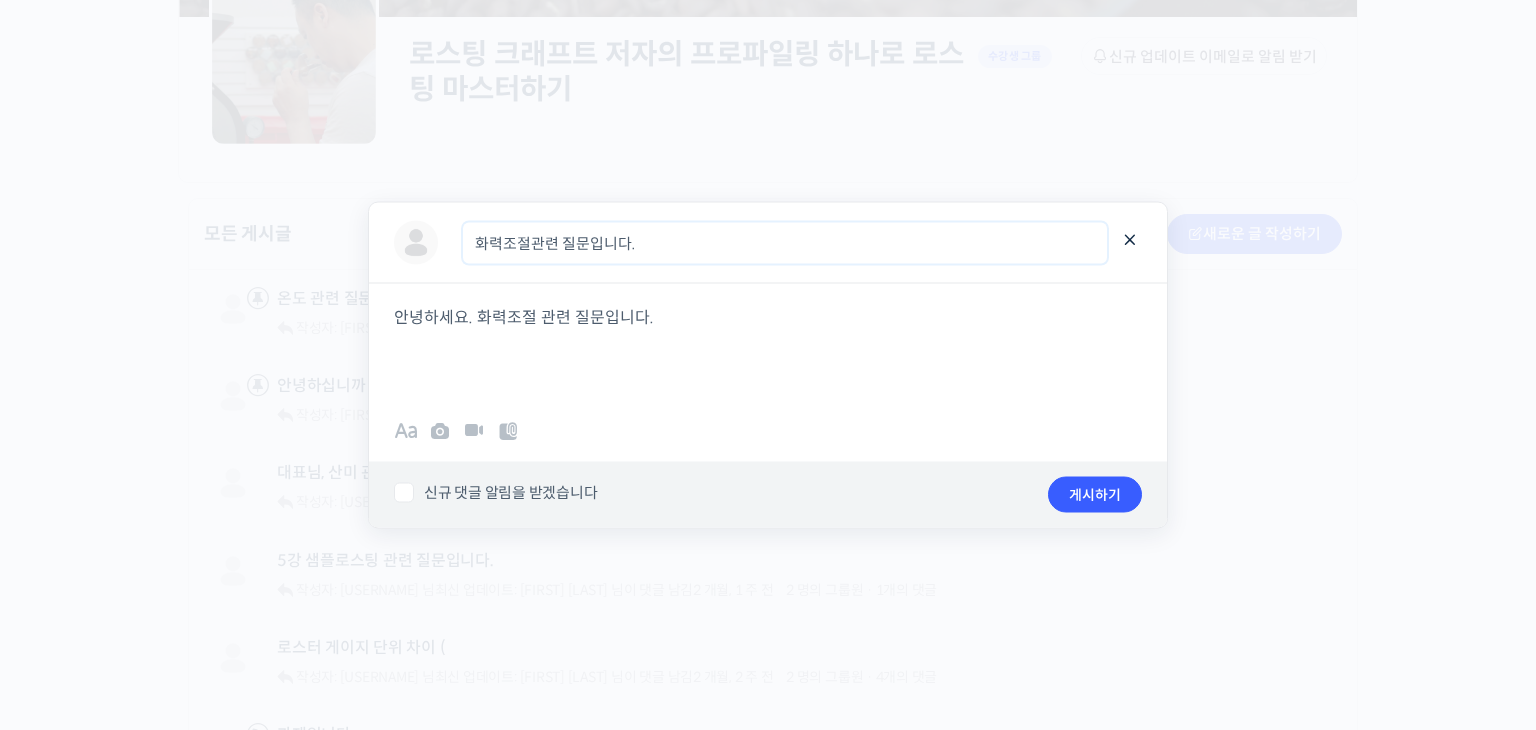 type on "화력조절관련 질문입니다." 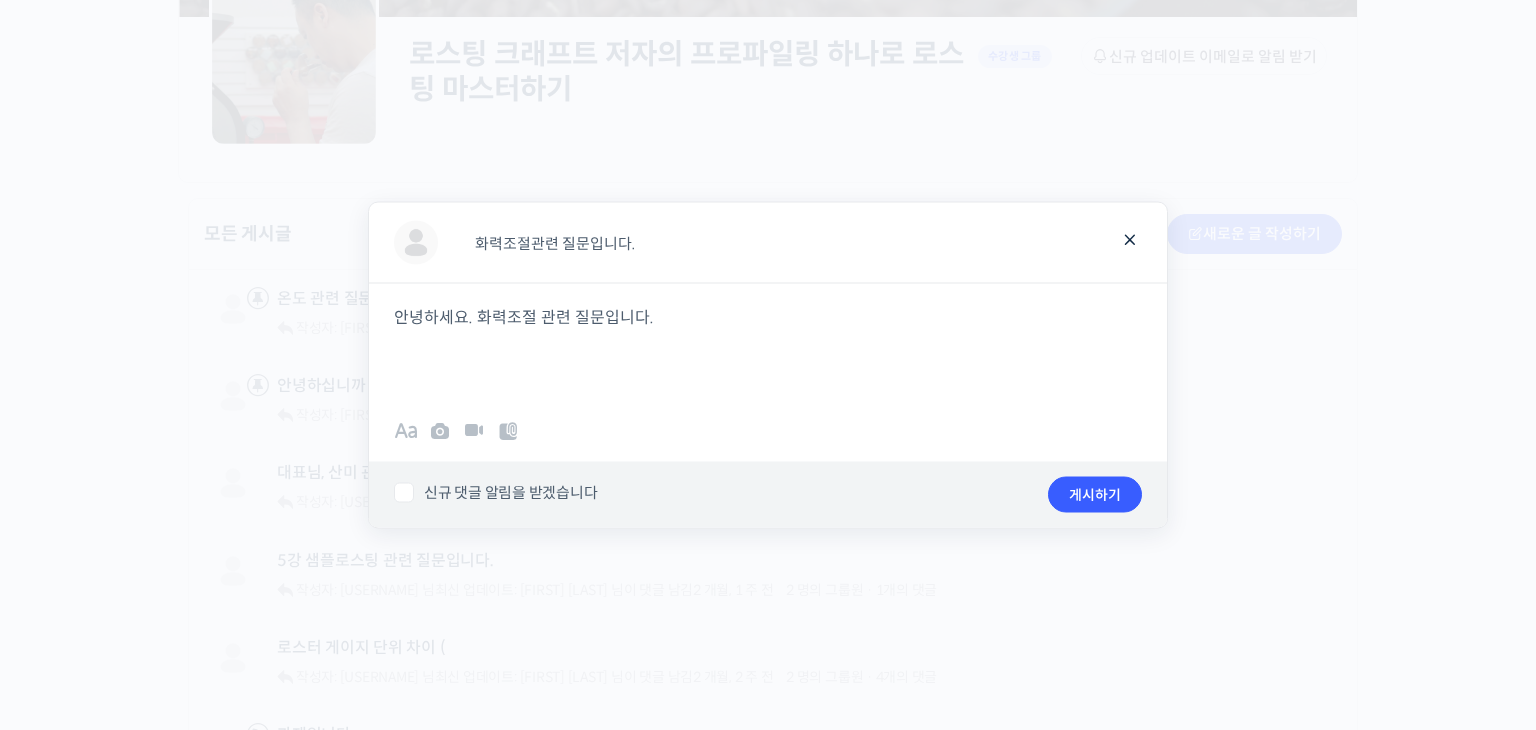 click on "안녕하세요. 화력조절 관련 질문입니다." at bounding box center (768, 317) 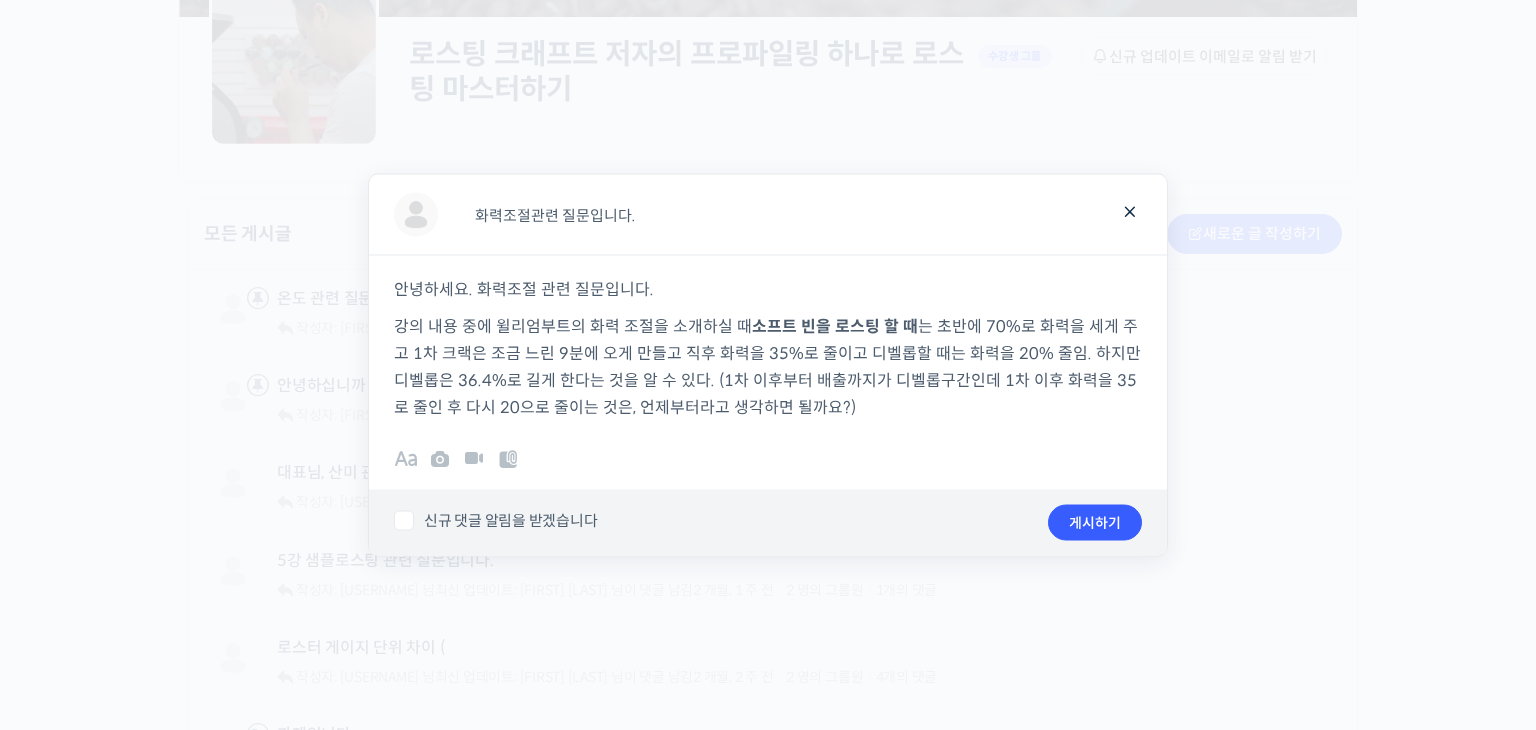 click on "는 초반에 70%로 화력을 세게 주고 1차 크랙은 조금 느린 9분에 오게 만들고 직후 화력을 35%로 줄이고 디벨롭할 때는 화력을 20% 줄임. 하지만 디벨롭은 36.4%로 길게 한다는 것을 알 수 있다. (1차 이후부터 배출까지가 디벨롭구간인데 1차 이후 화력을 35로 줄인 후 다시 20으로 줄이는 것은, 언제부터라고 생각하면 될까요?)" at bounding box center (767, 367) 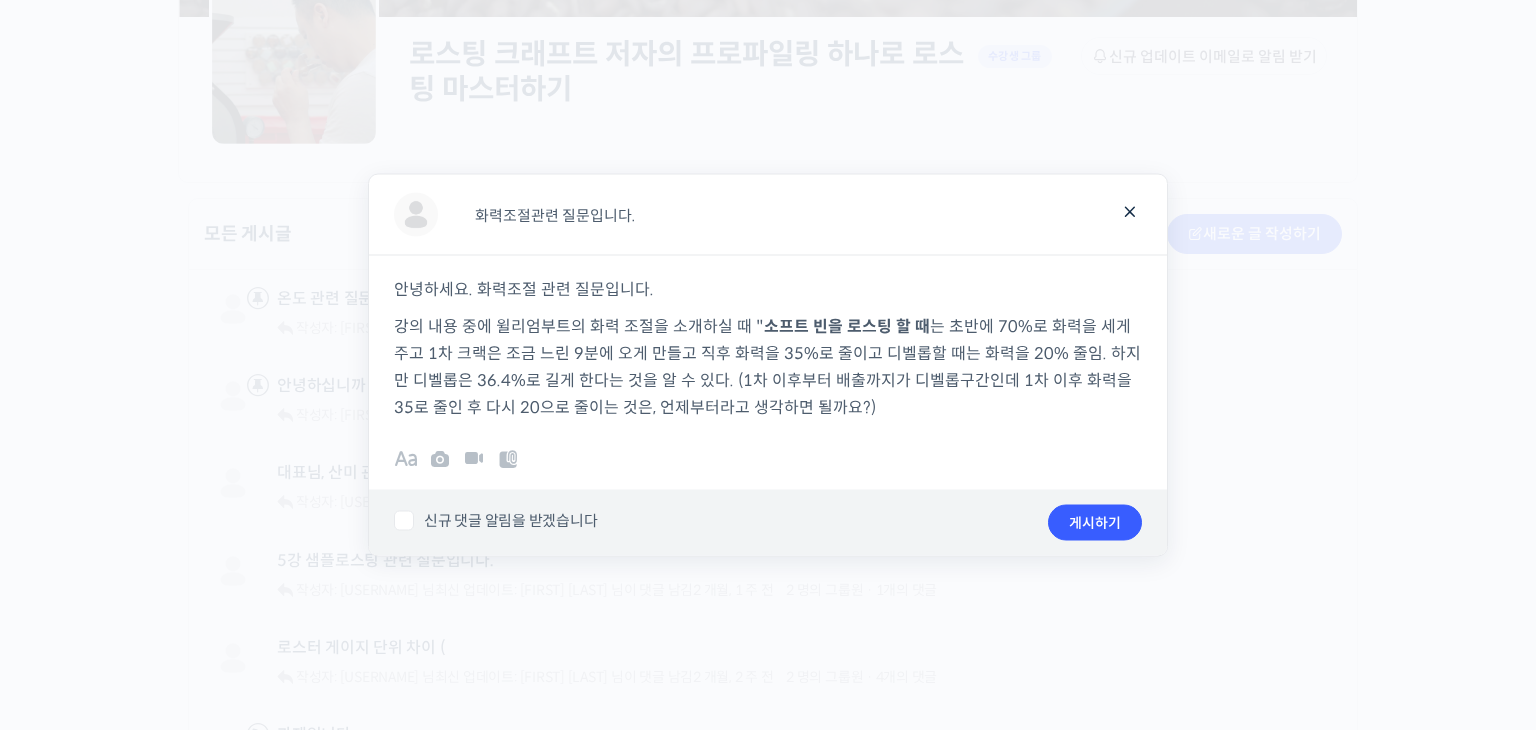 click on "는 초반에 70%로 화력을 세게 주고 1차 크랙은 조금 느린 9분에 오게 만들고 직후 화력을 35%로 줄이고 디벨롭할 때는 화력을 20% 줄임. 하지만 디벨롭은 36.4%로 길게 한다는 것을 알 수 있다. (1차 이후부터 배출까지가 디벨롭구간인데 1차 이후 화력을 35로 줄인 후 다시 20으로 줄이는 것은, 언제부터라고 생각하면 될까요?)" at bounding box center (767, 367) 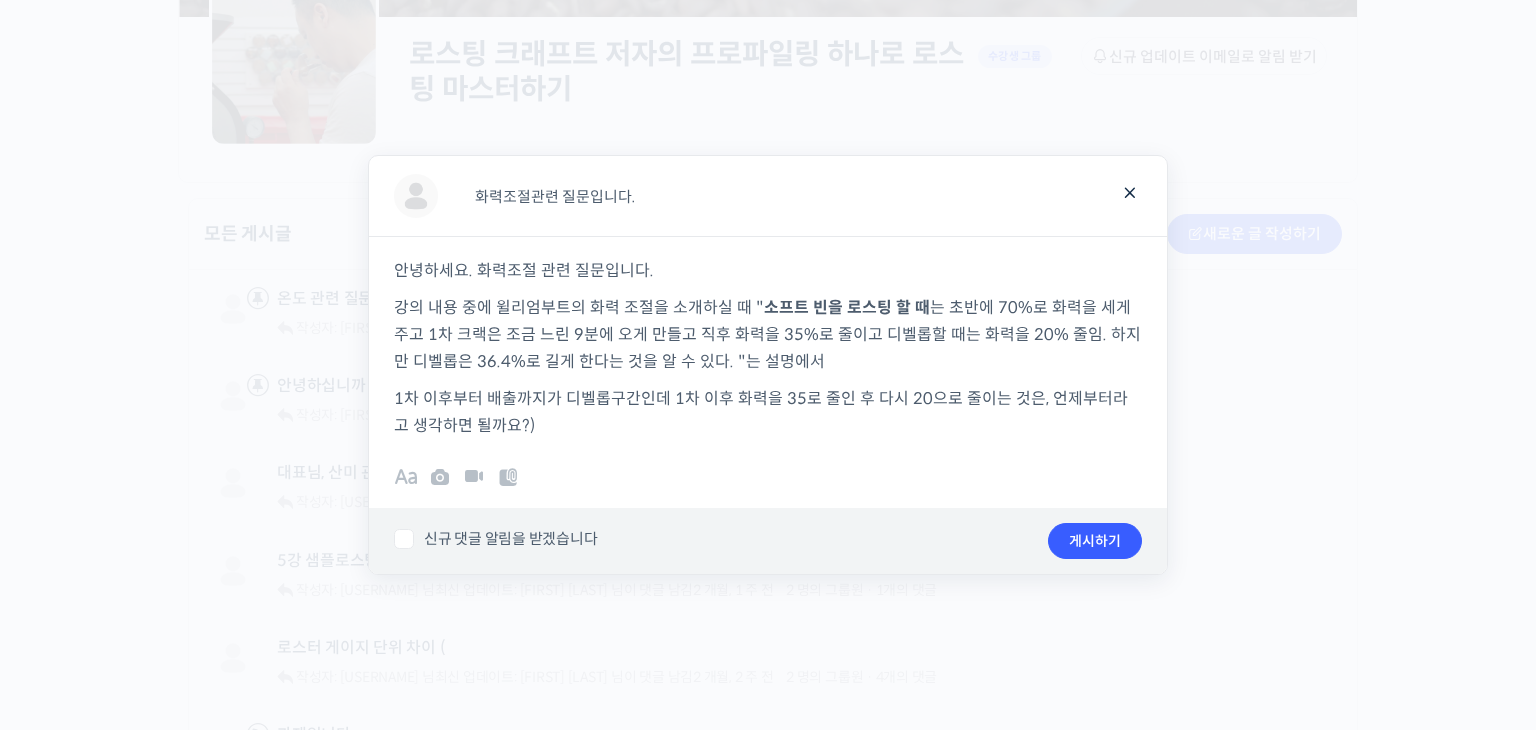 click on "1차 이후부터 배출까지가 디벨롭구간인데 1차 이후 화력을 35로 줄인 후 다시 20으로 줄이는 것은, 언제부터라고 생각하면 될까요?)" at bounding box center (768, 412) 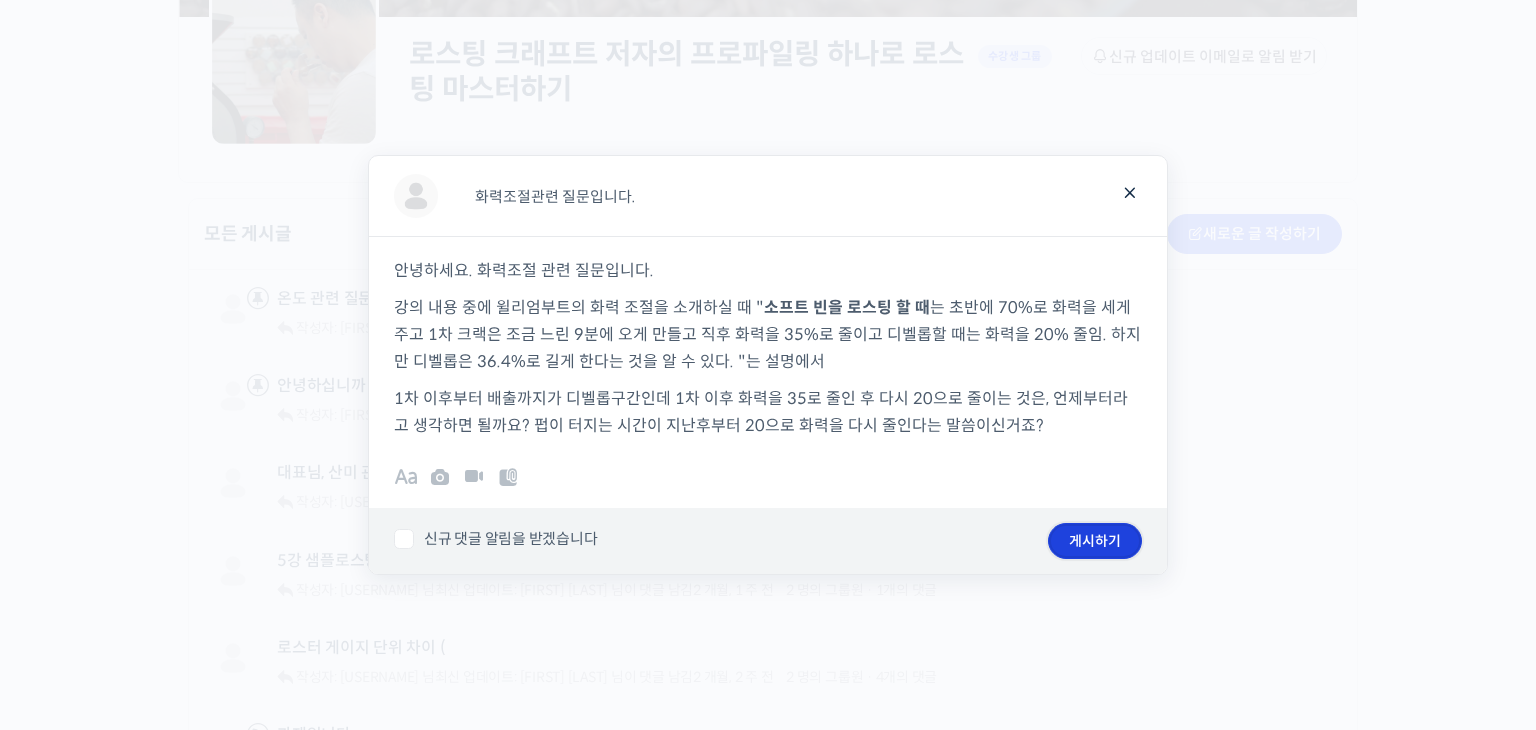 click on "게시하기" at bounding box center (1095, 541) 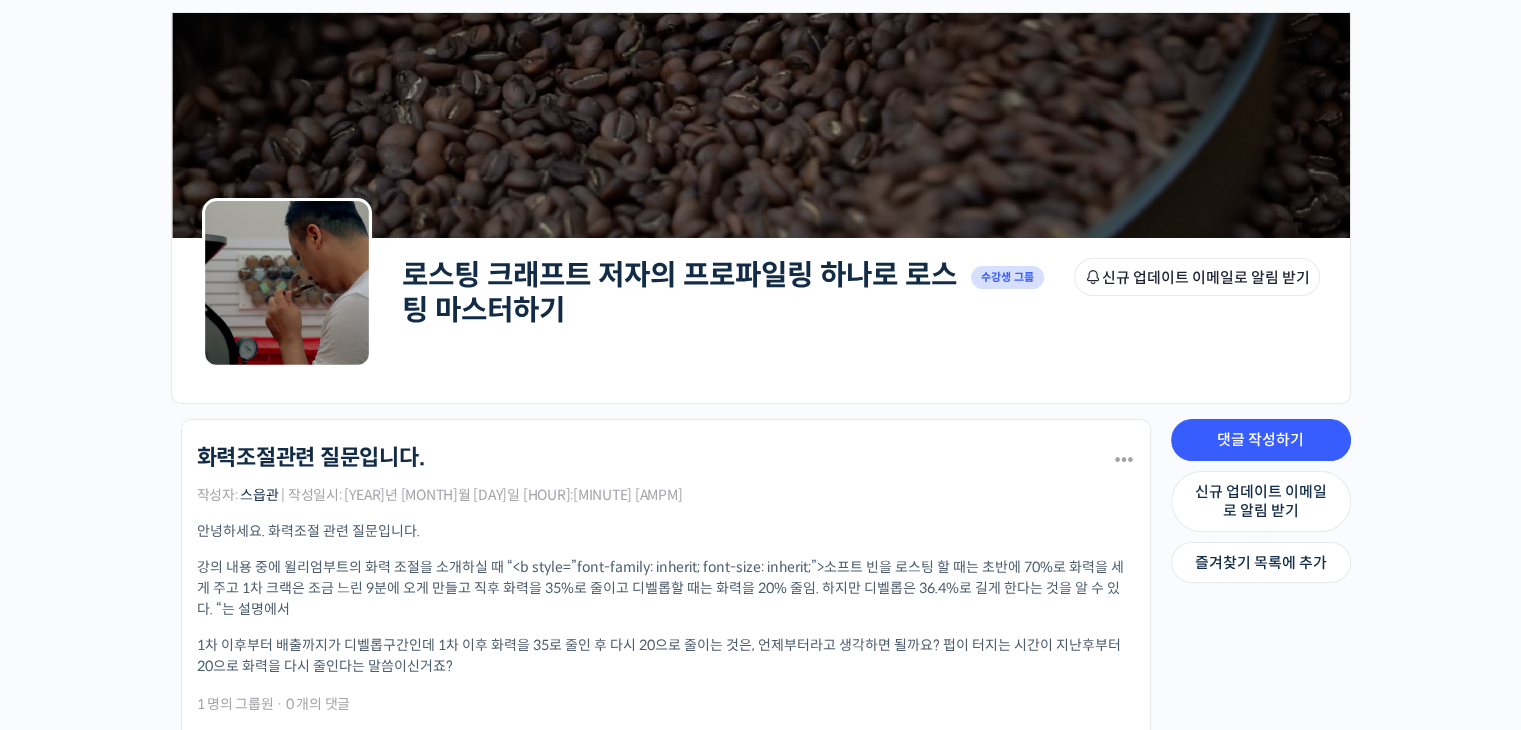 scroll, scrollTop: 200, scrollLeft: 0, axis: vertical 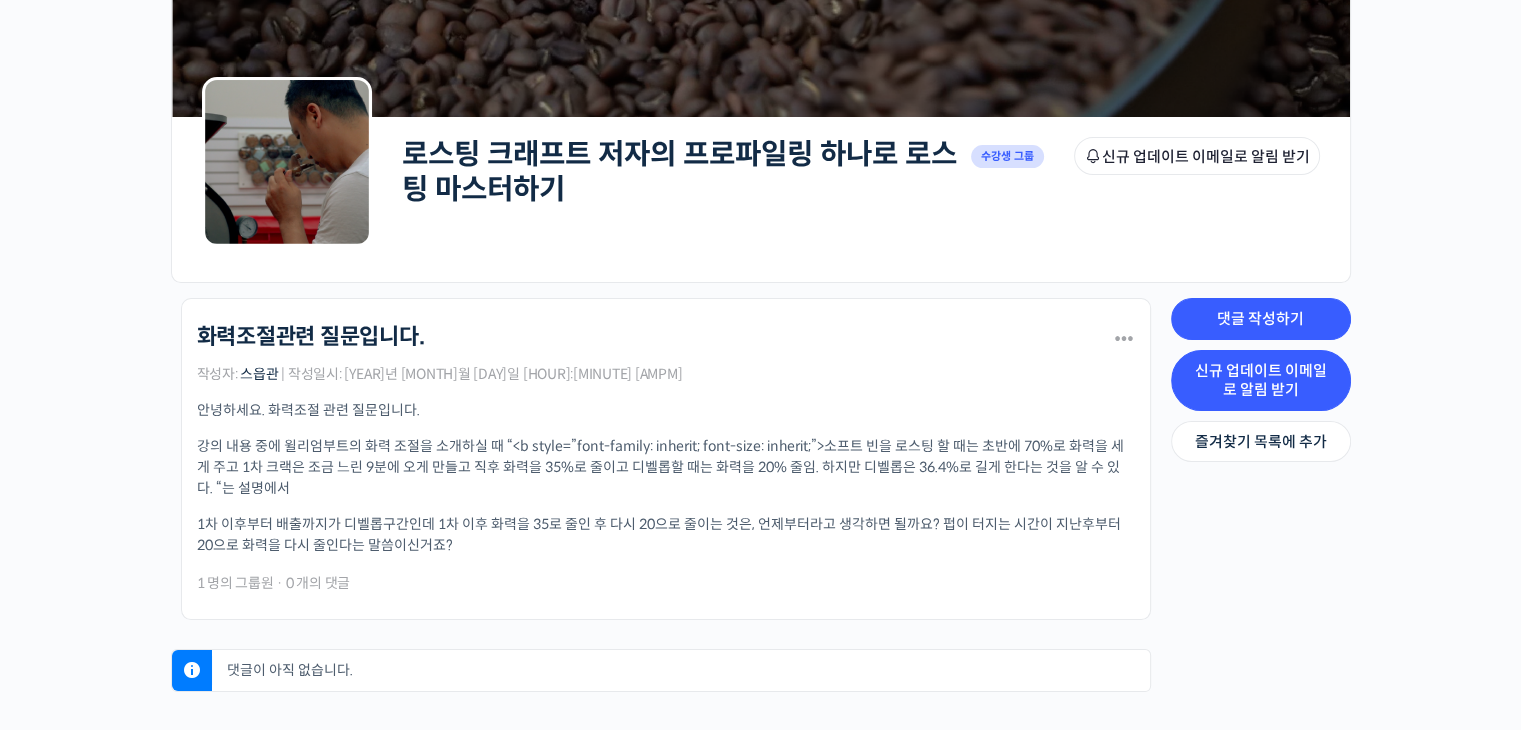 click on "신규 업데이트 이메일로 알림 받기" at bounding box center (1261, 380) 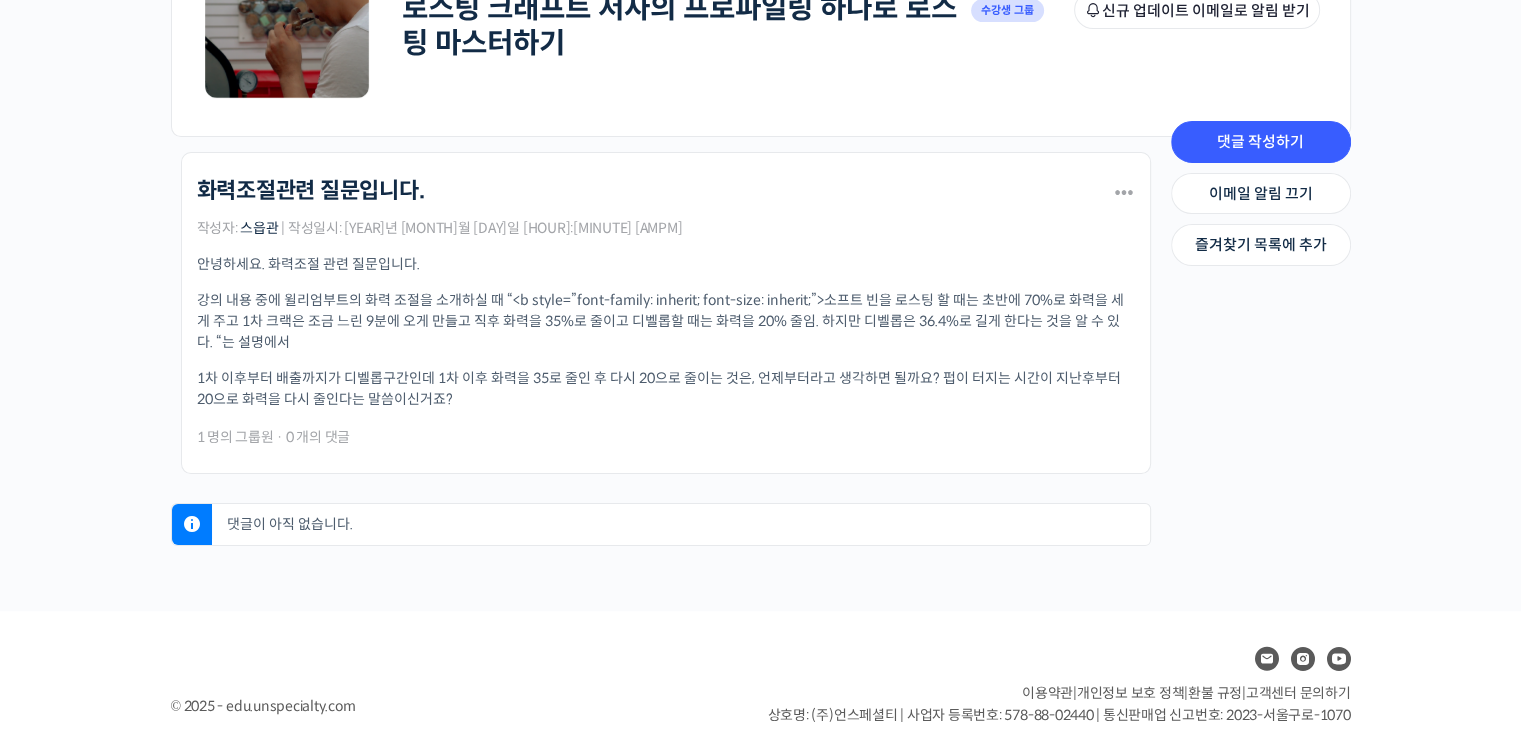 scroll, scrollTop: 417, scrollLeft: 0, axis: vertical 